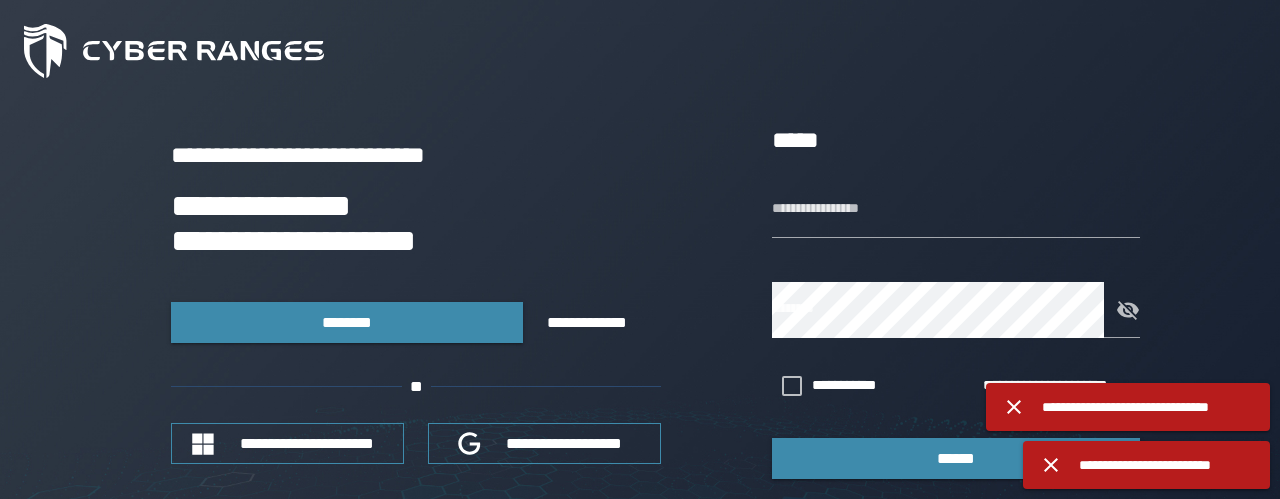 scroll, scrollTop: 0, scrollLeft: 0, axis: both 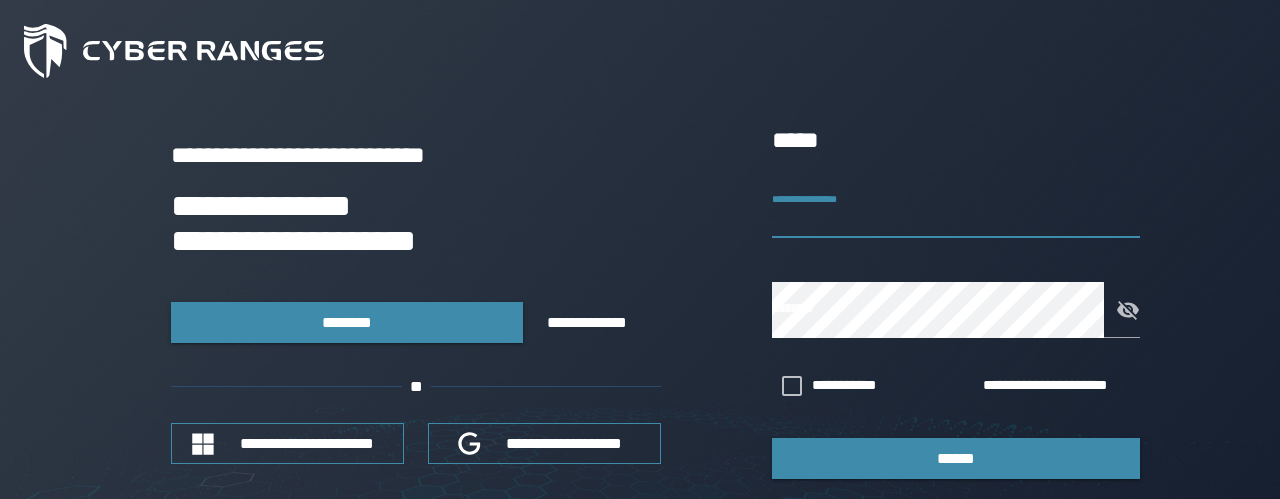 click on "**********" at bounding box center [956, 210] 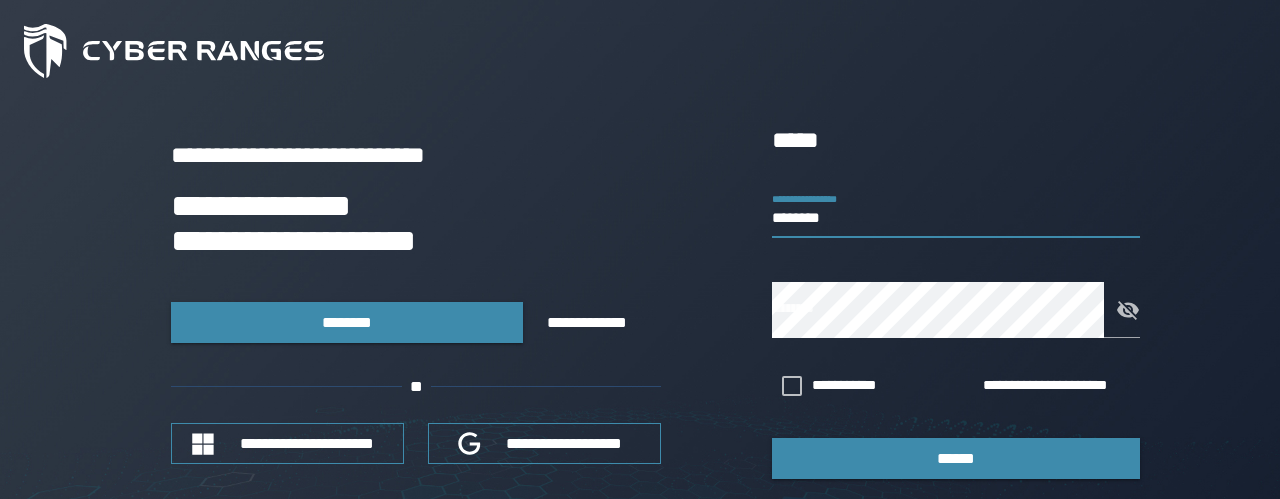 type on "********" 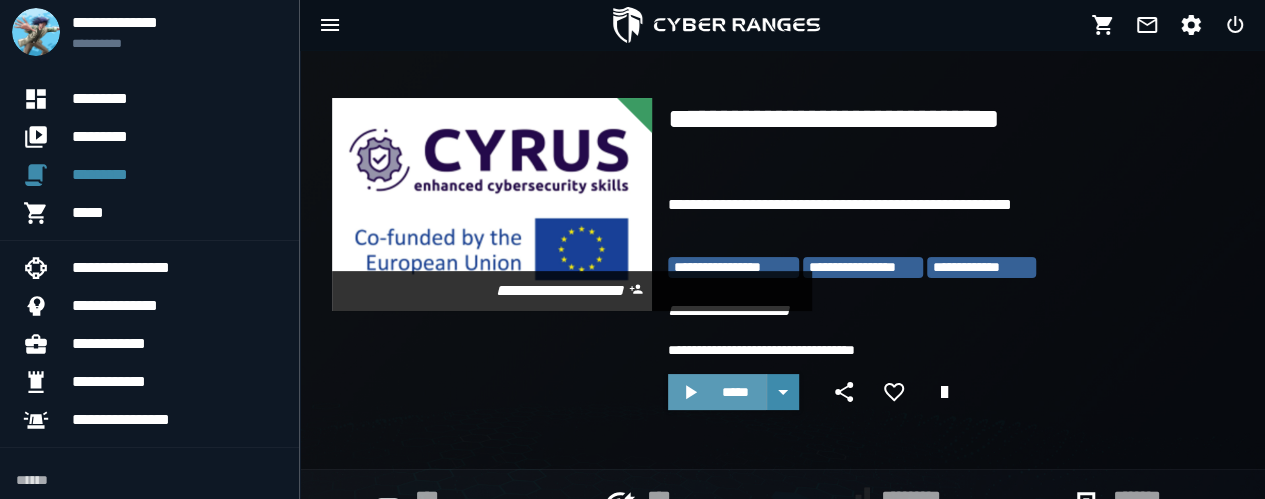 click on "*****" at bounding box center (735, 392) 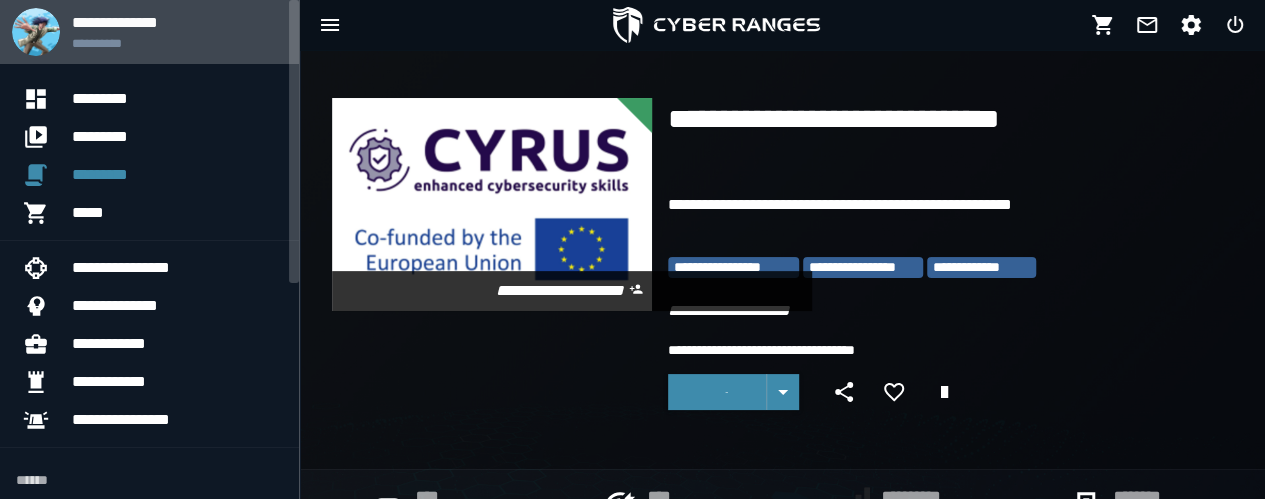 click on "**********" at bounding box center (177, 43) 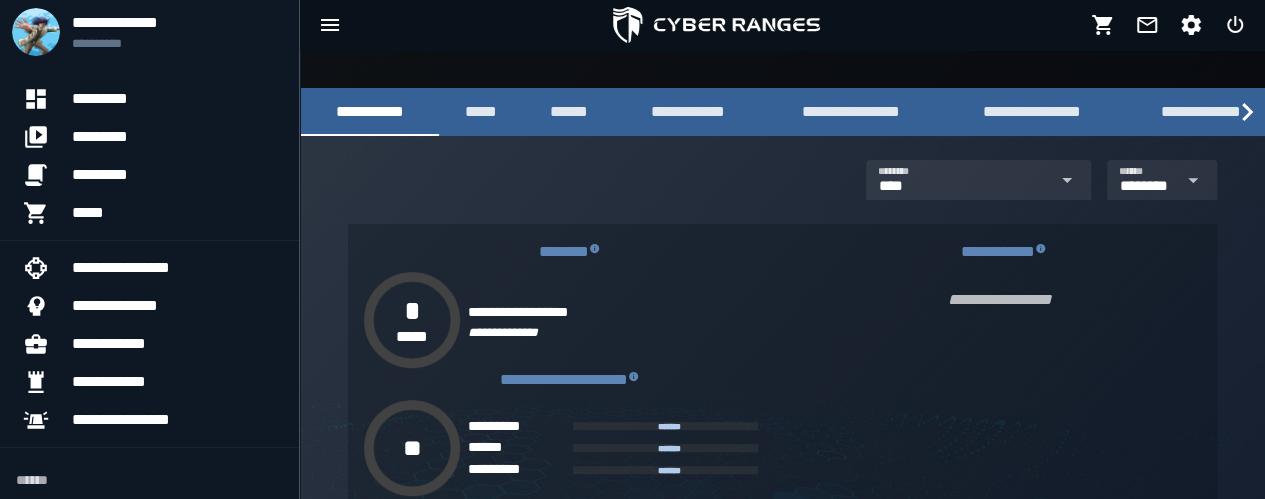 scroll, scrollTop: 293, scrollLeft: 0, axis: vertical 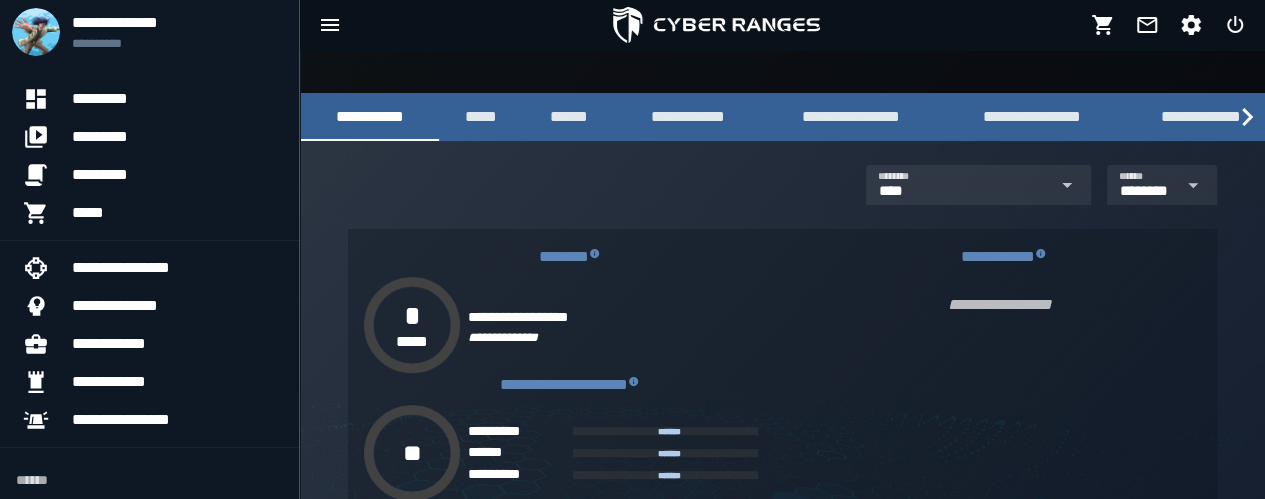 click on "**********" at bounding box center (565, 325) 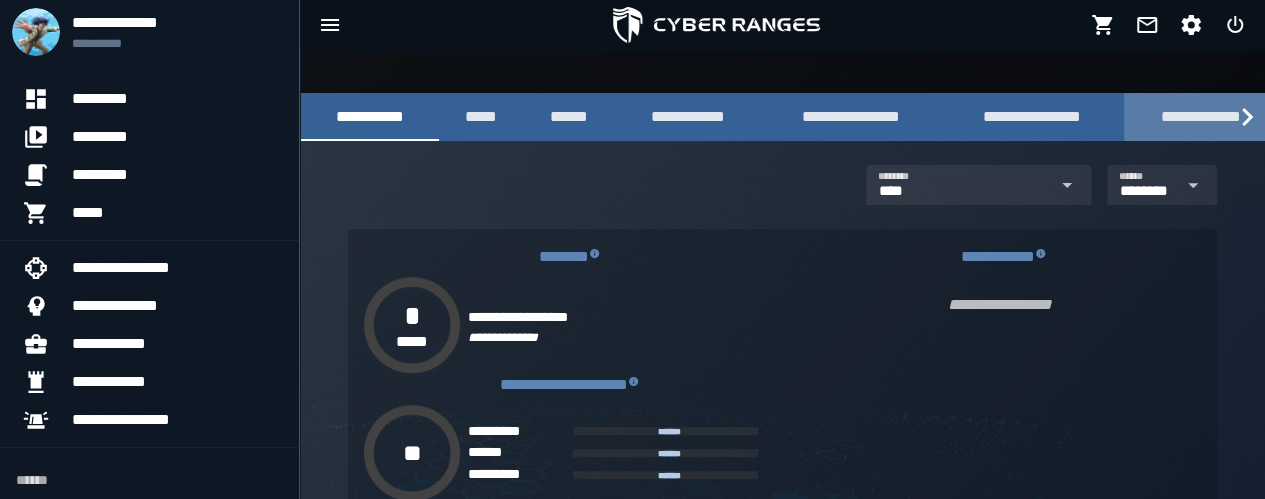 scroll, scrollTop: 0, scrollLeft: 13, axis: horizontal 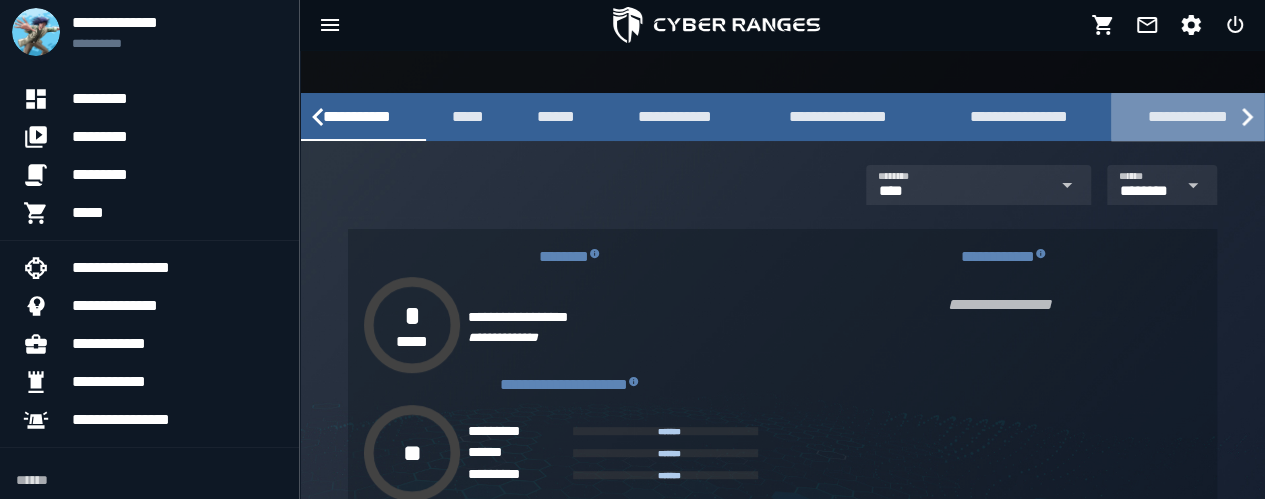 click on "**********" at bounding box center [1187, 116] 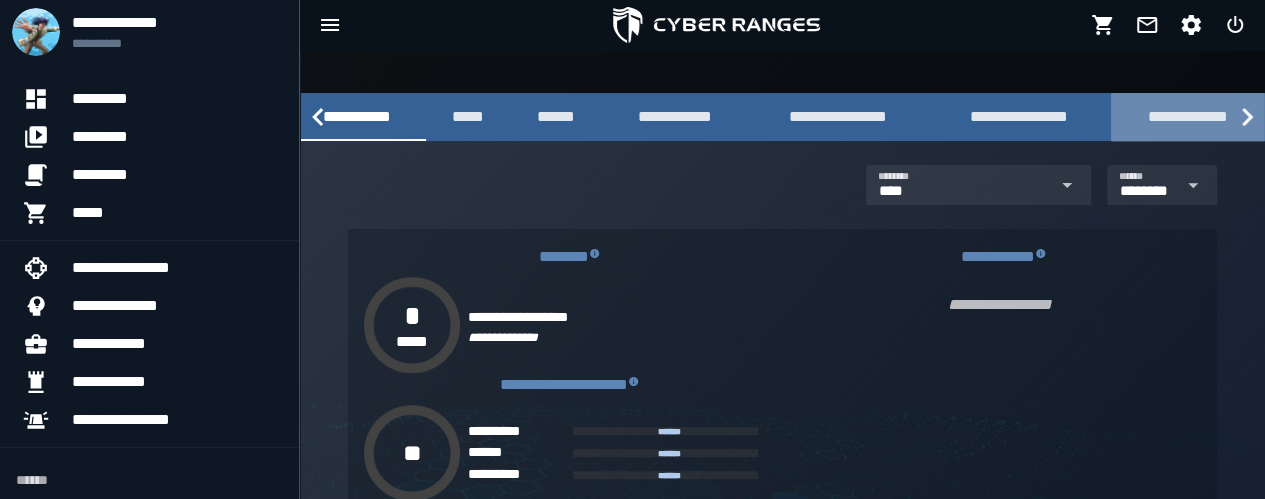 scroll, scrollTop: 0, scrollLeft: 0, axis: both 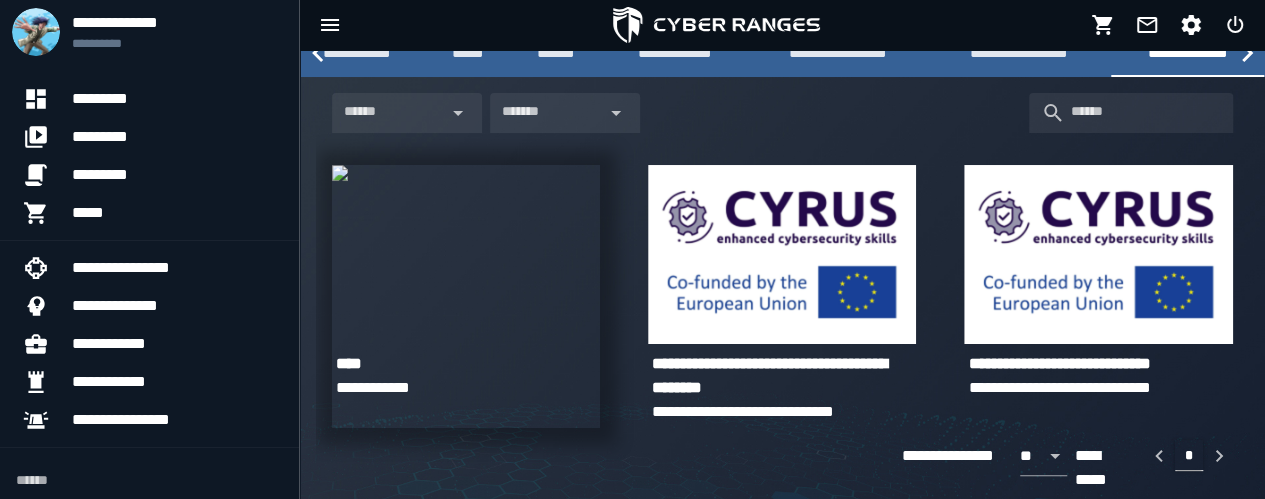 drag, startPoint x: 846, startPoint y: 217, endPoint x: 522, endPoint y: 421, distance: 382.87335 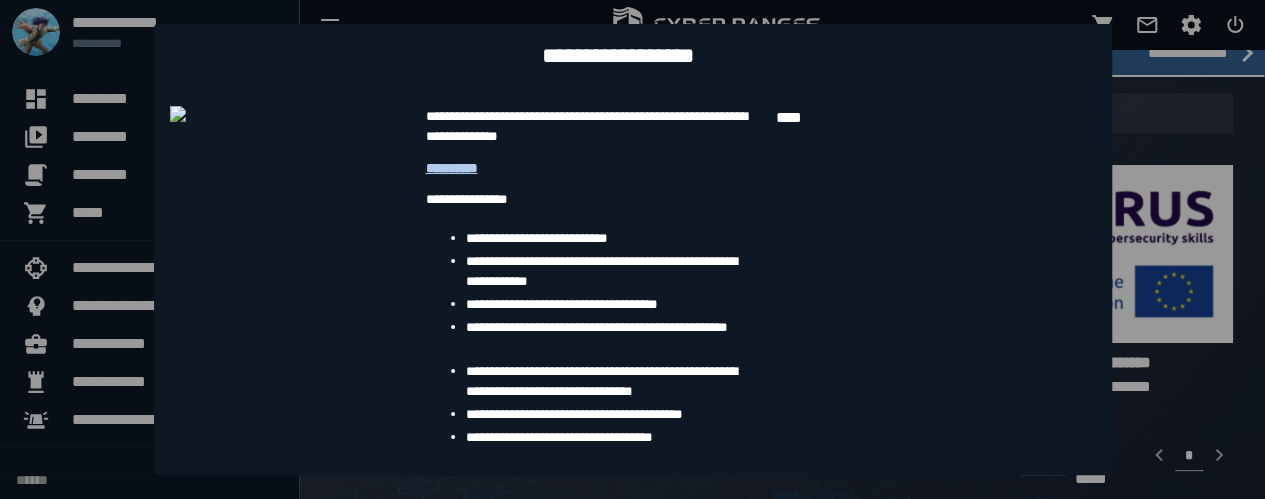 click at bounding box center [632, 249] 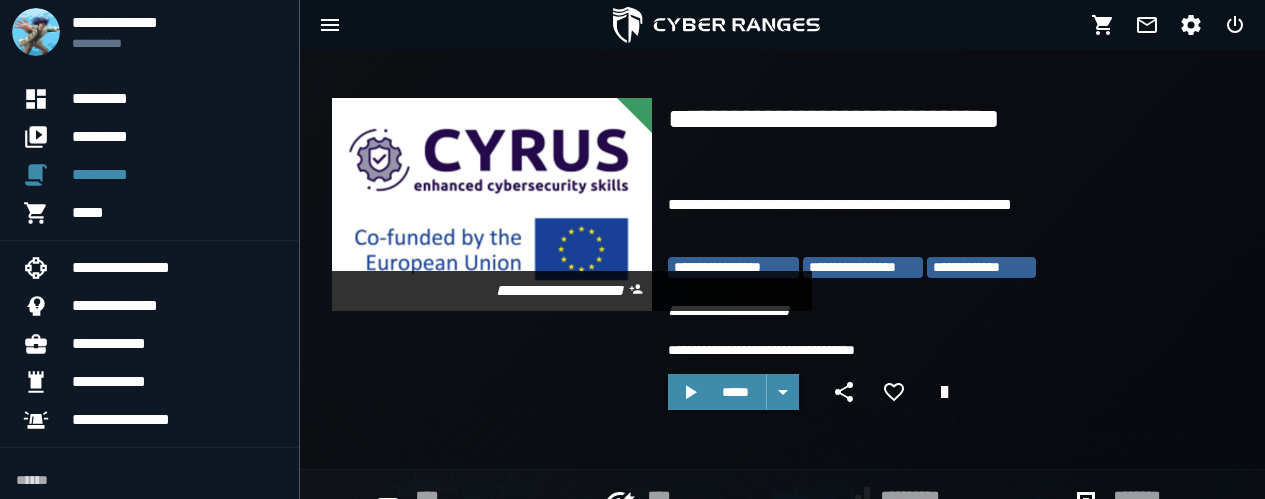 scroll, scrollTop: 0, scrollLeft: 0, axis: both 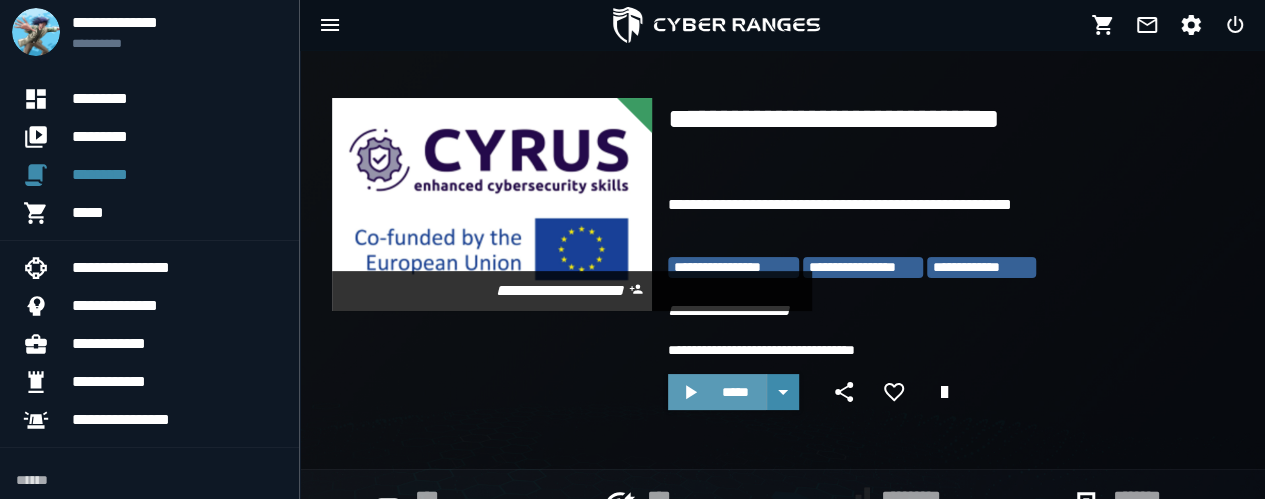 click on "*****" at bounding box center (717, 392) 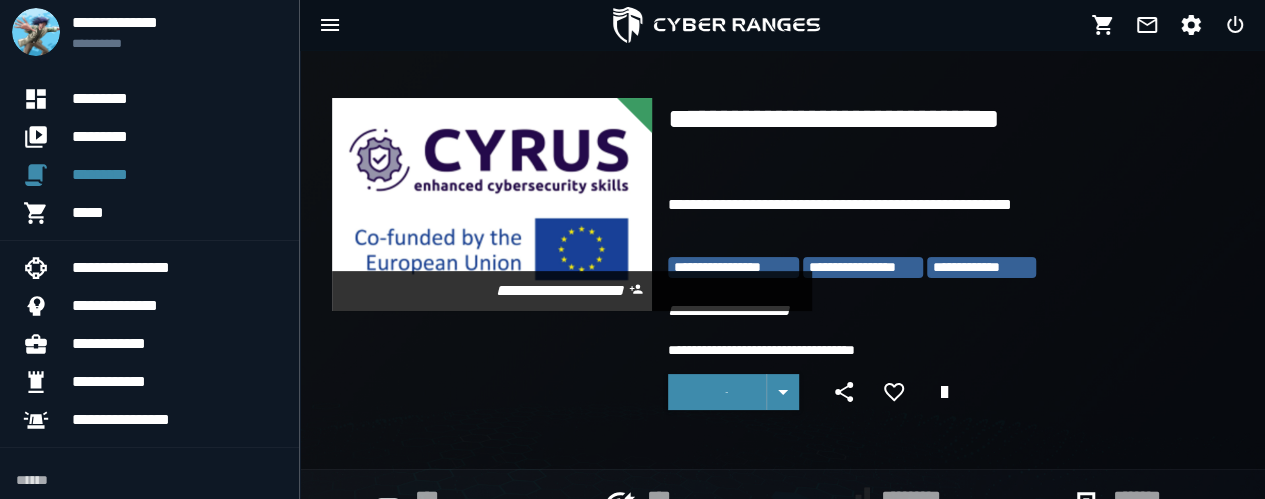 click at bounding box center [717, 392] 